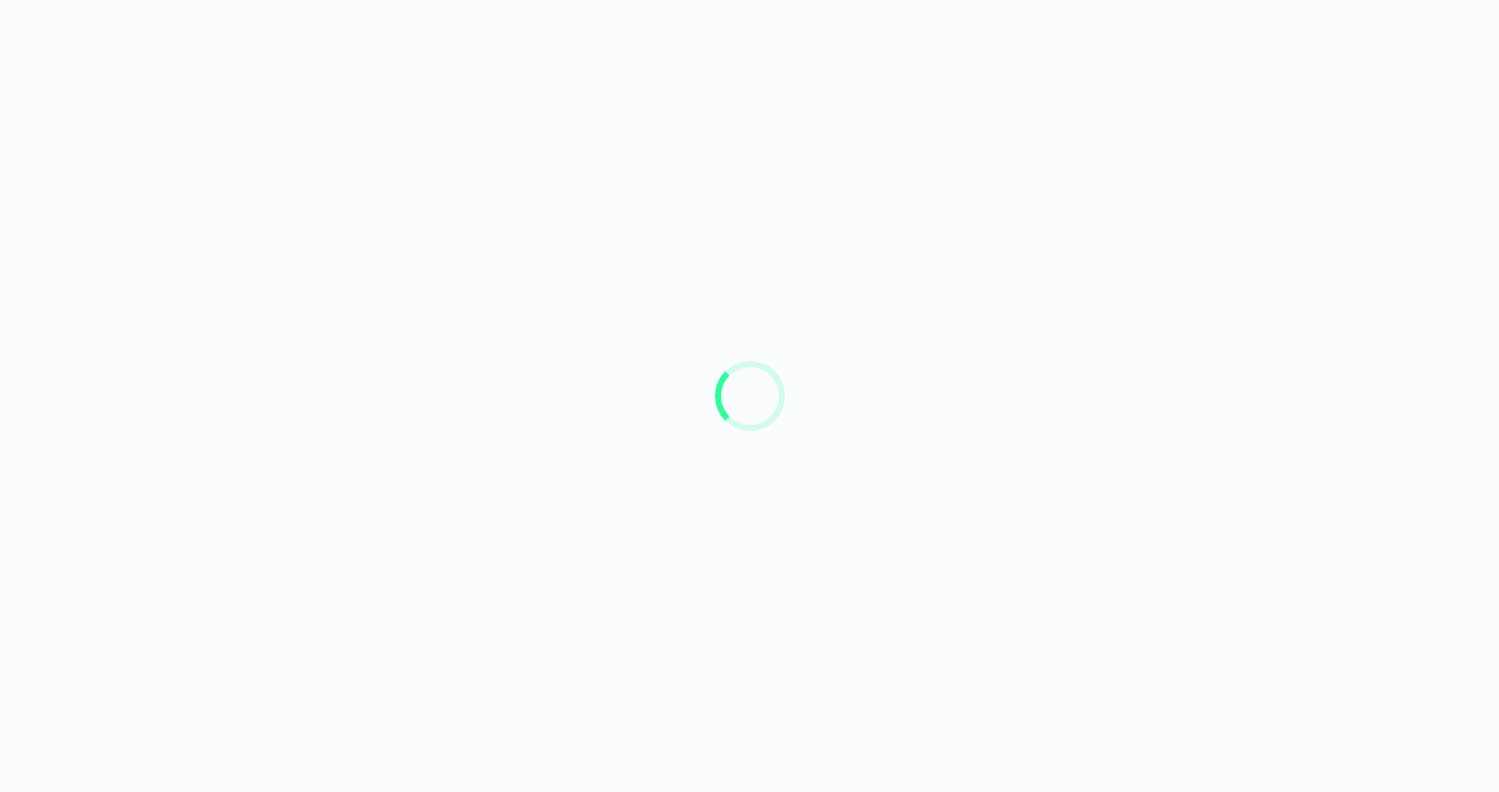 scroll, scrollTop: 0, scrollLeft: 0, axis: both 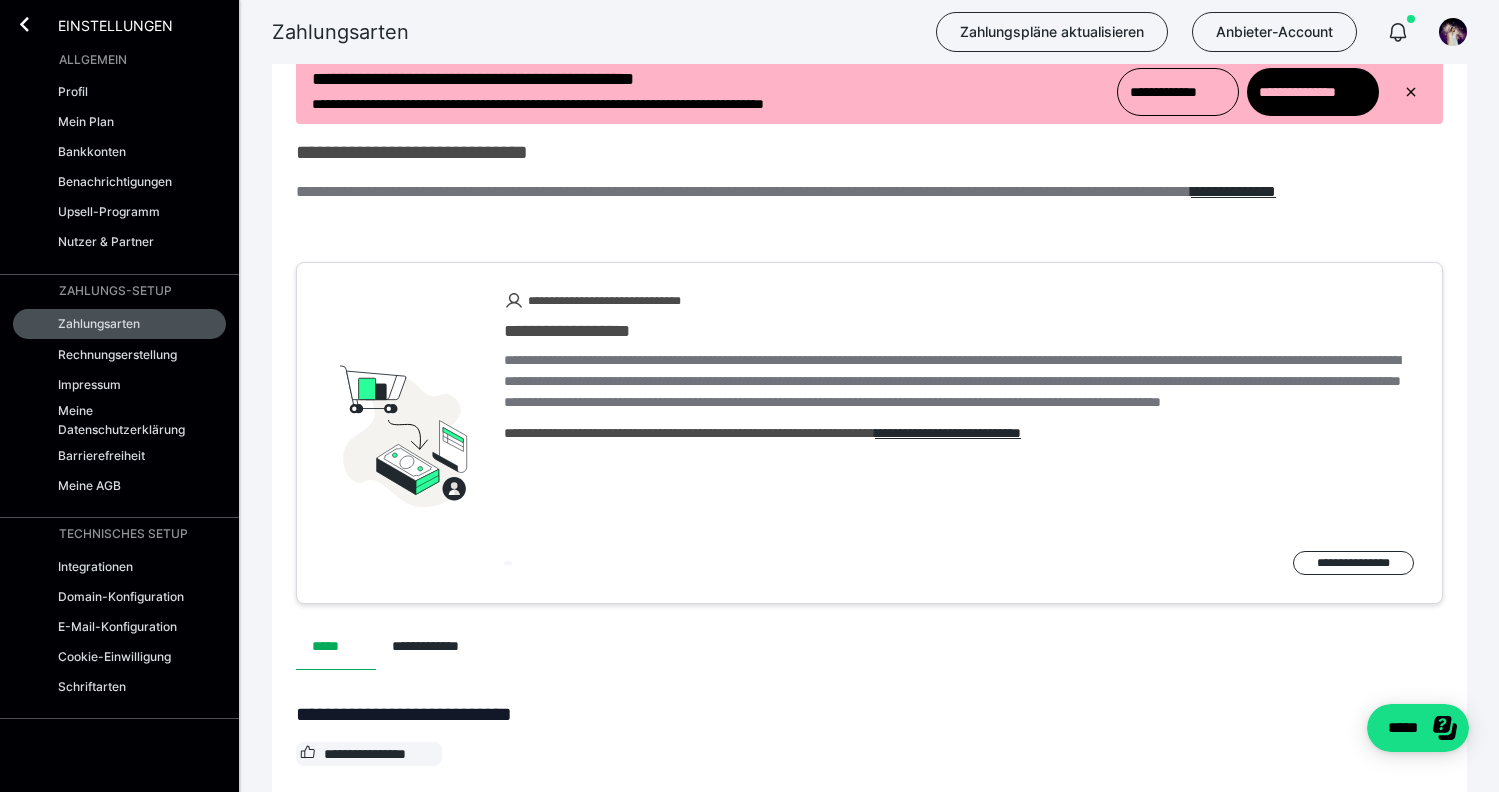 click at bounding box center (869, 100) 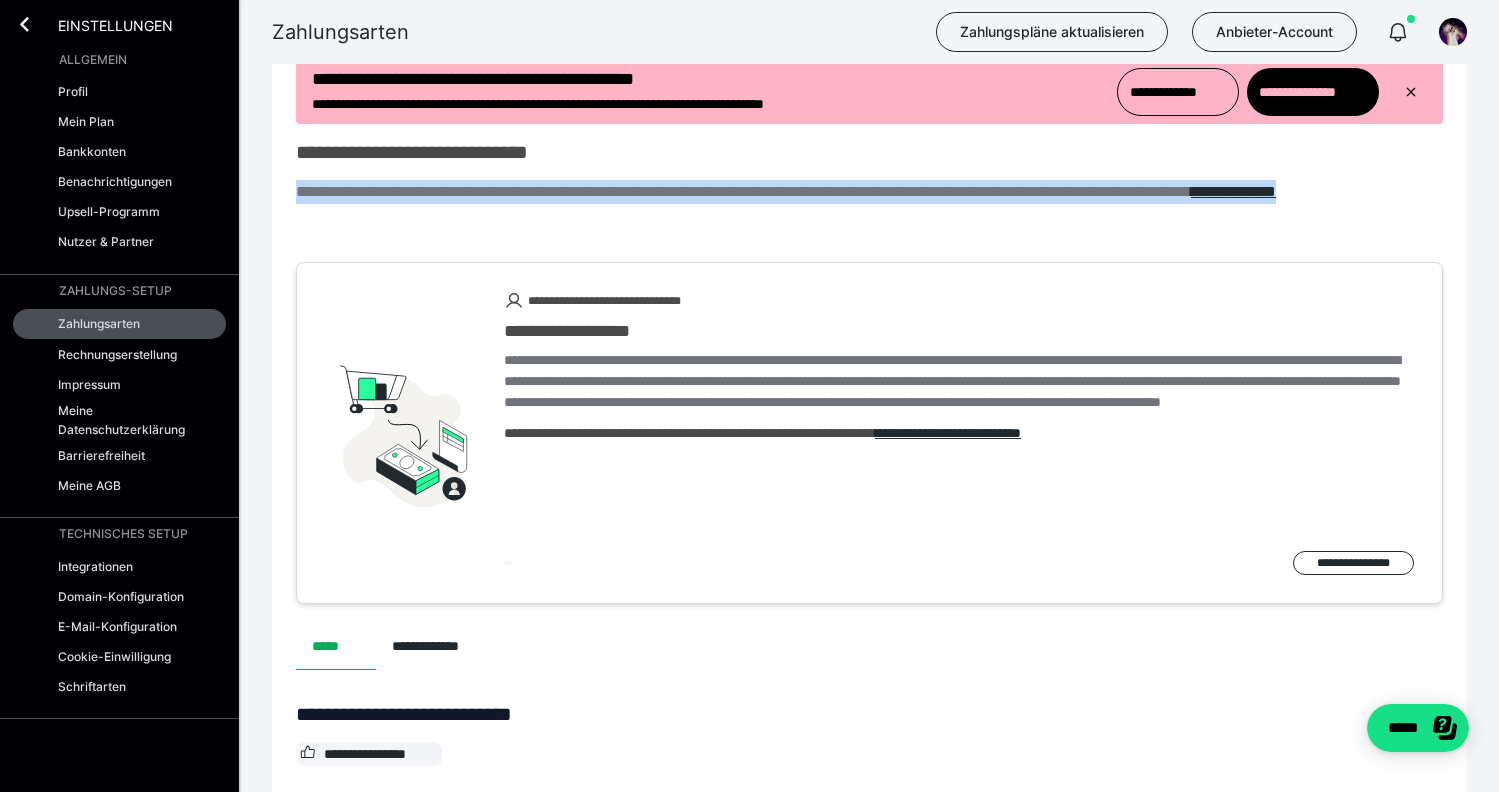 drag, startPoint x: 873, startPoint y: 220, endPoint x: 913, endPoint y: 284, distance: 75.47185 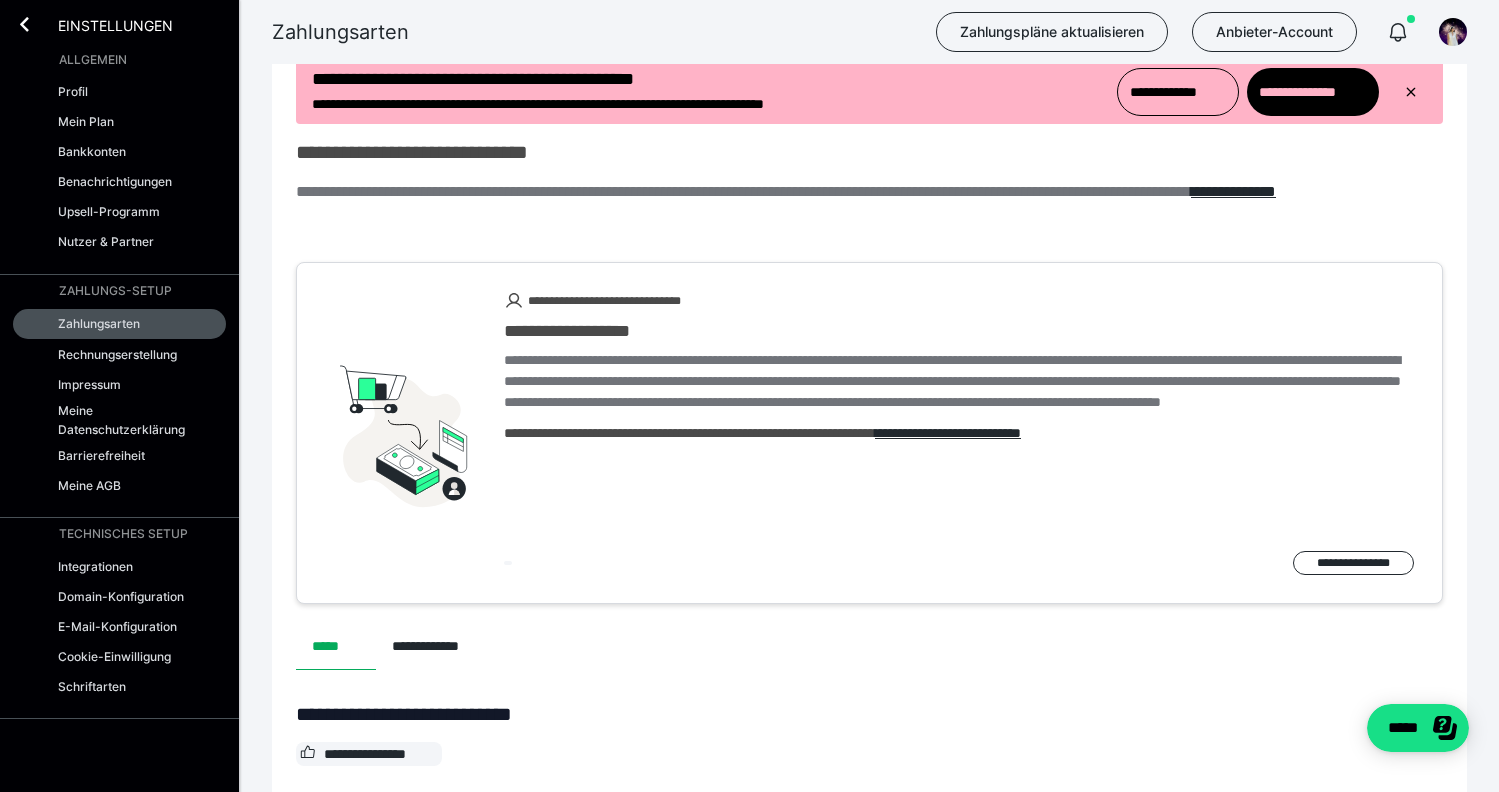 drag, startPoint x: 913, startPoint y: 284, endPoint x: 549, endPoint y: 270, distance: 364.26913 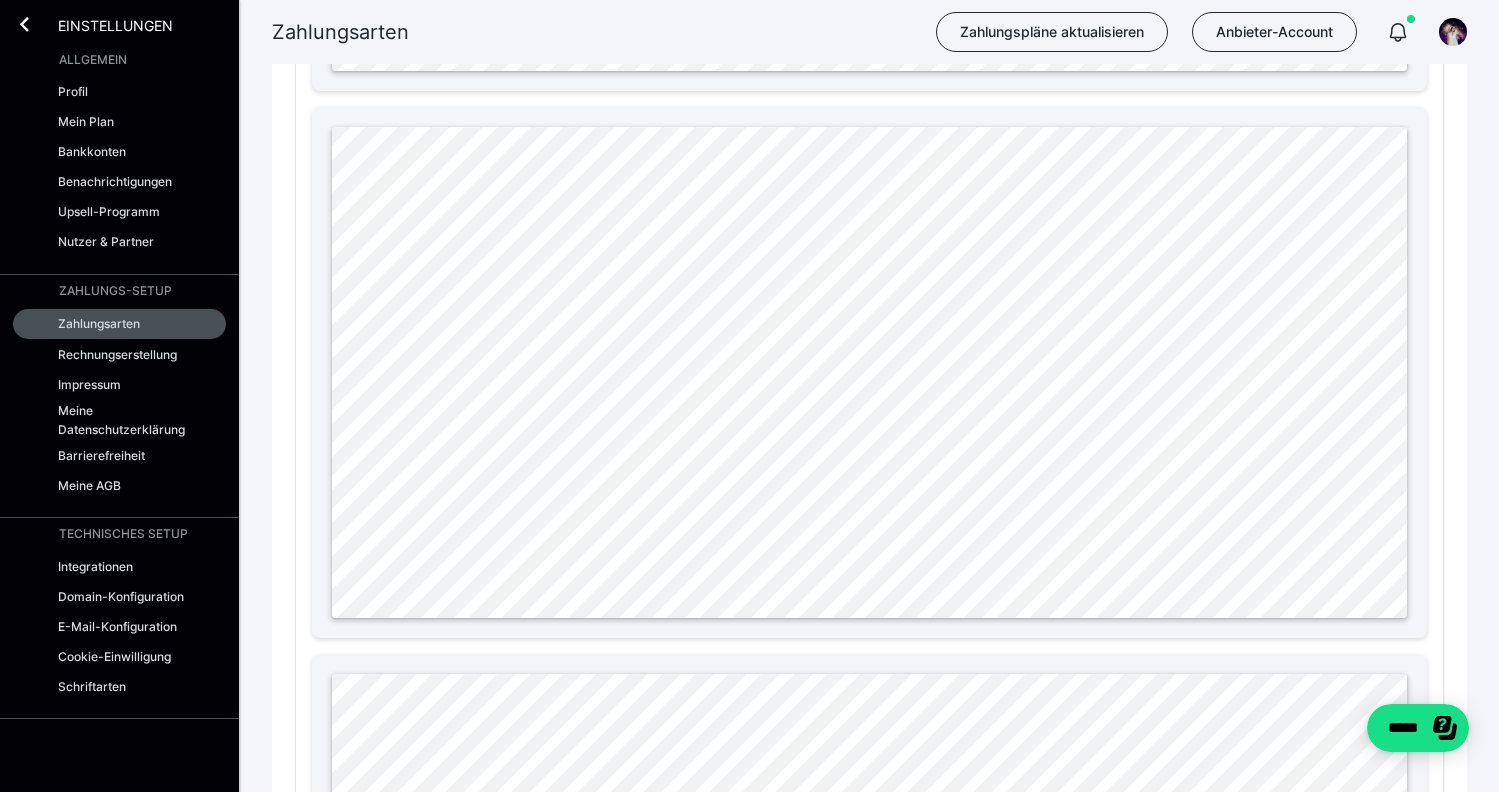 scroll, scrollTop: 1607, scrollLeft: 0, axis: vertical 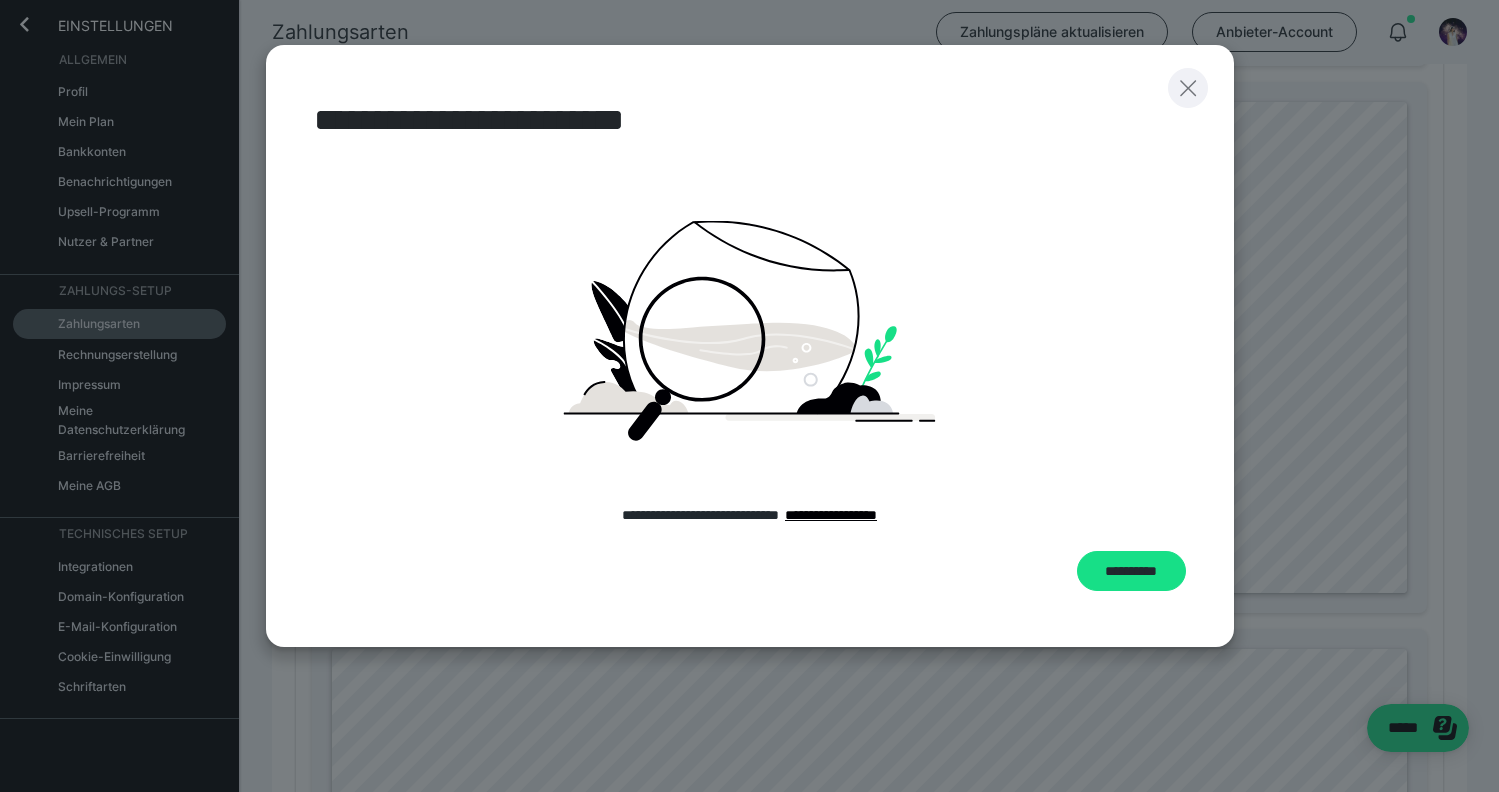 click 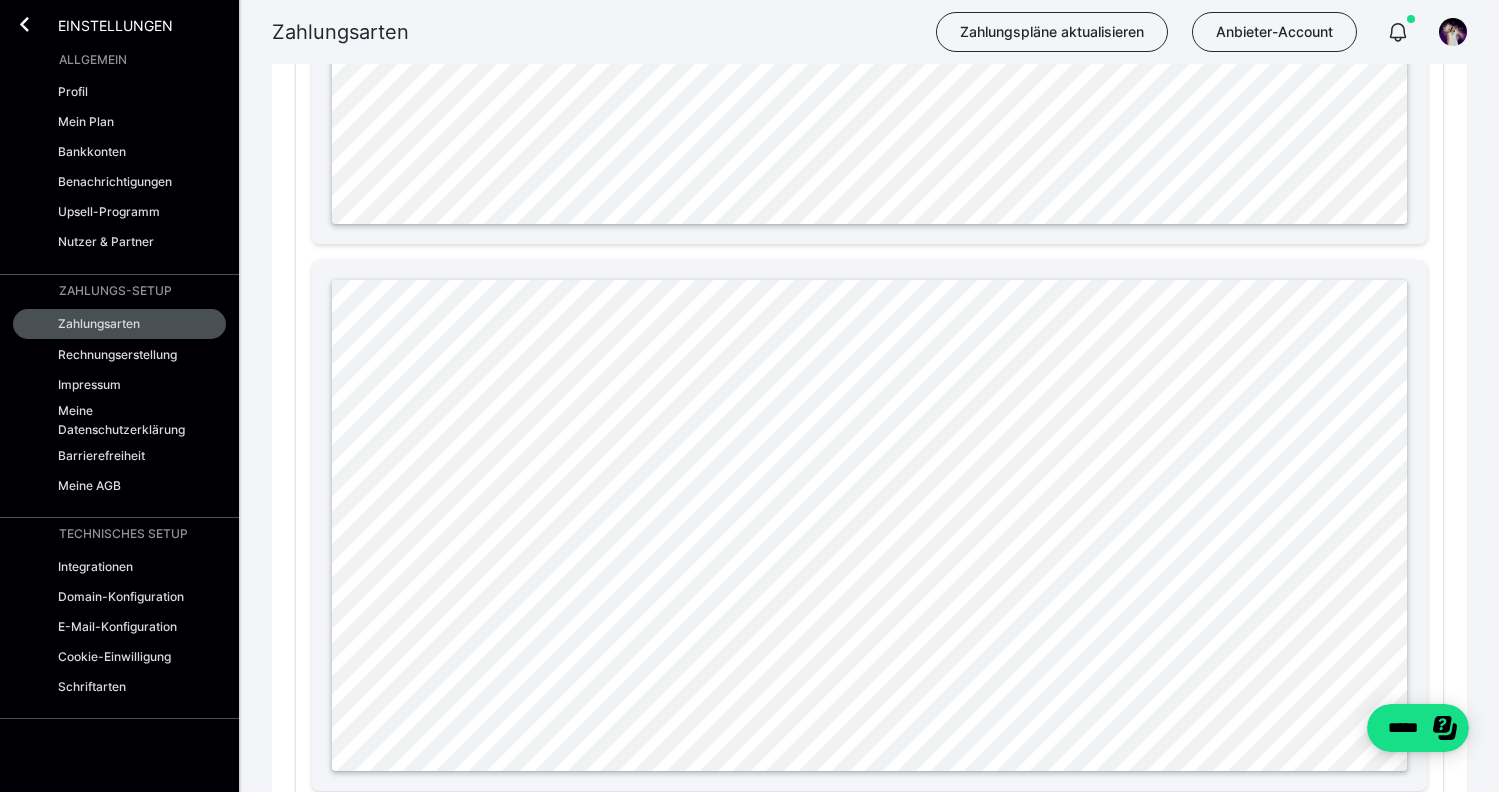 scroll, scrollTop: 1477, scrollLeft: 0, axis: vertical 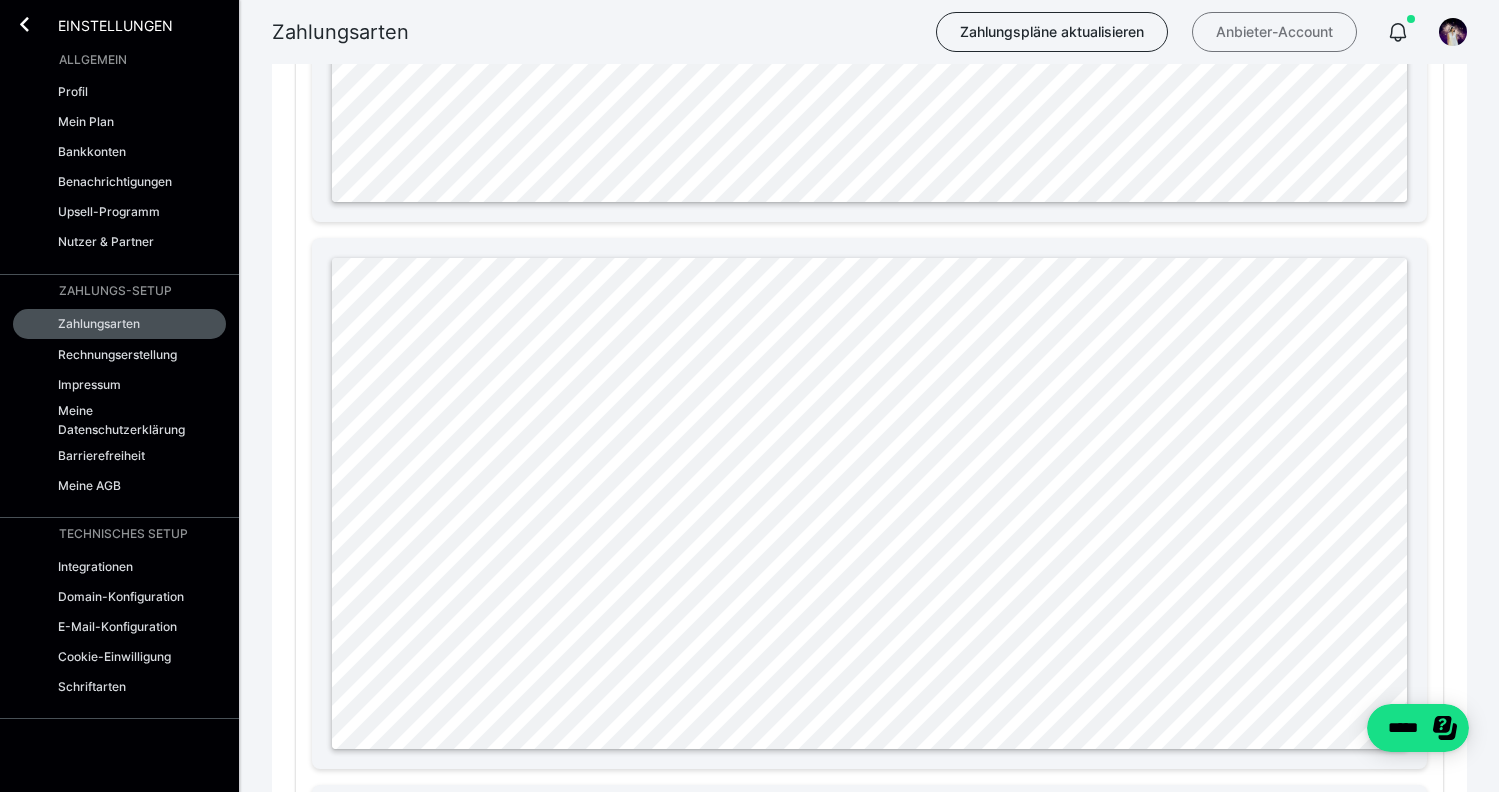 click on "Anbieter-Account" at bounding box center [1274, 32] 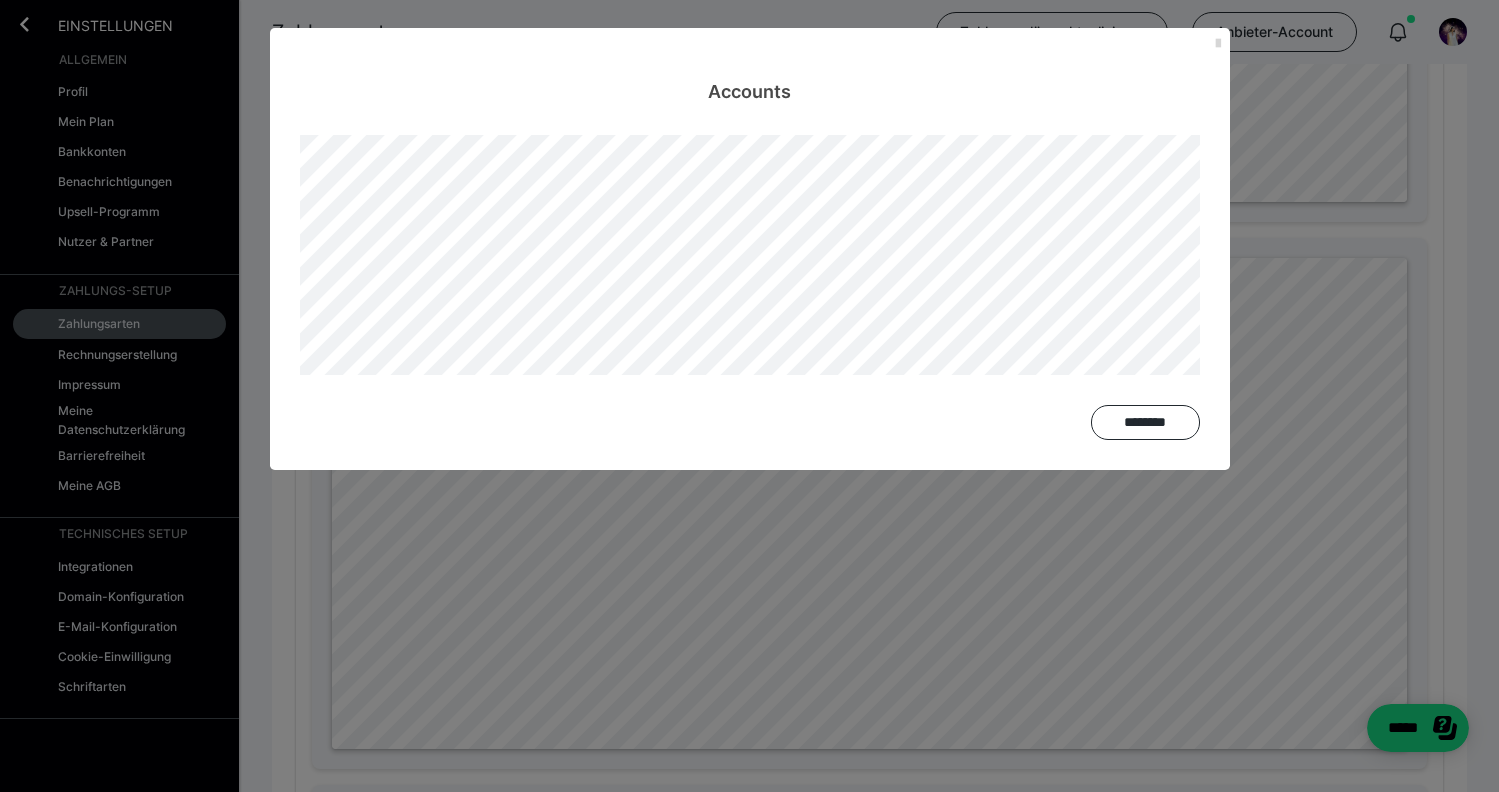 click at bounding box center [1218, 44] 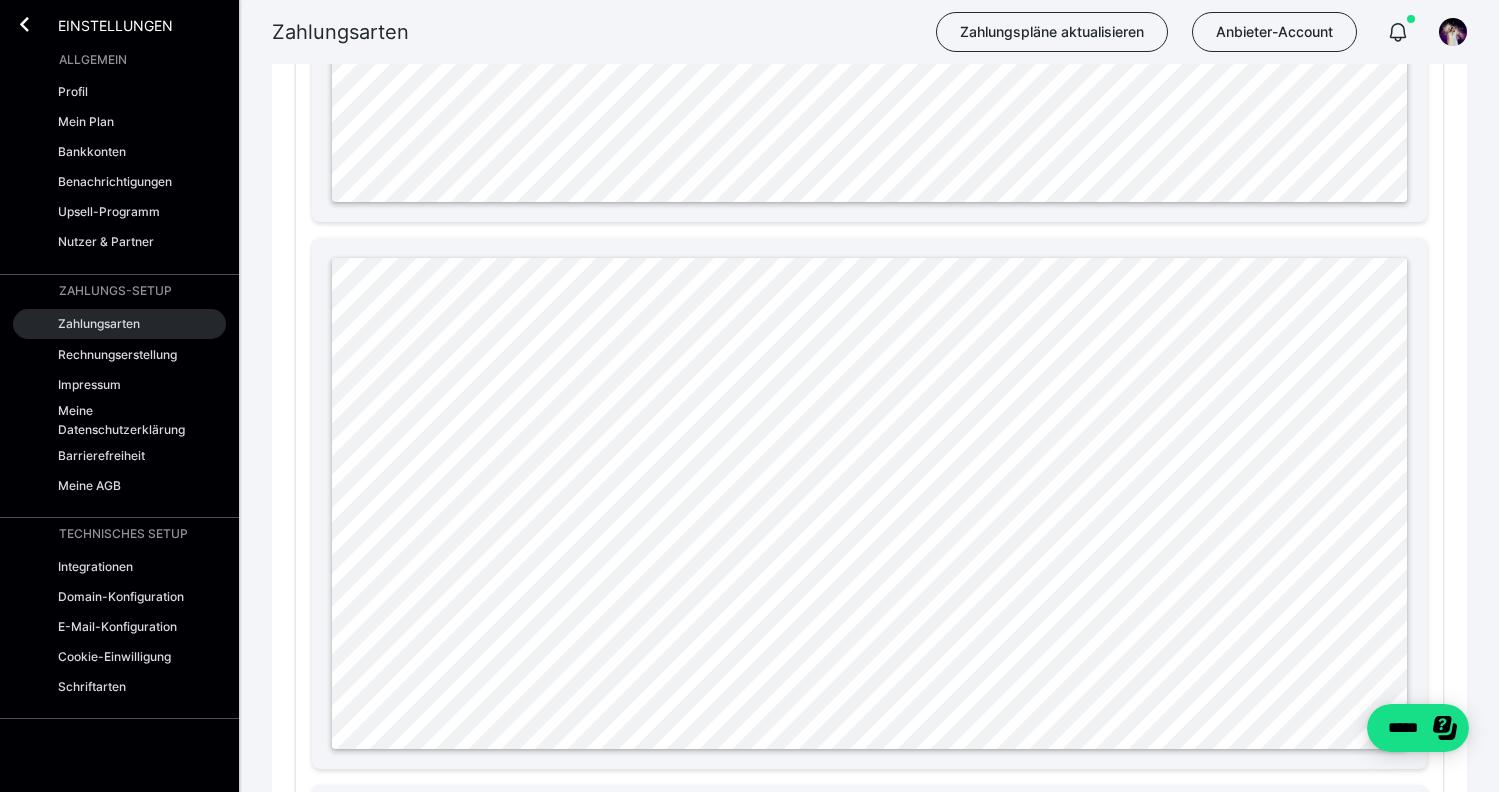 click on "Zahlungsarten" at bounding box center [99, 323] 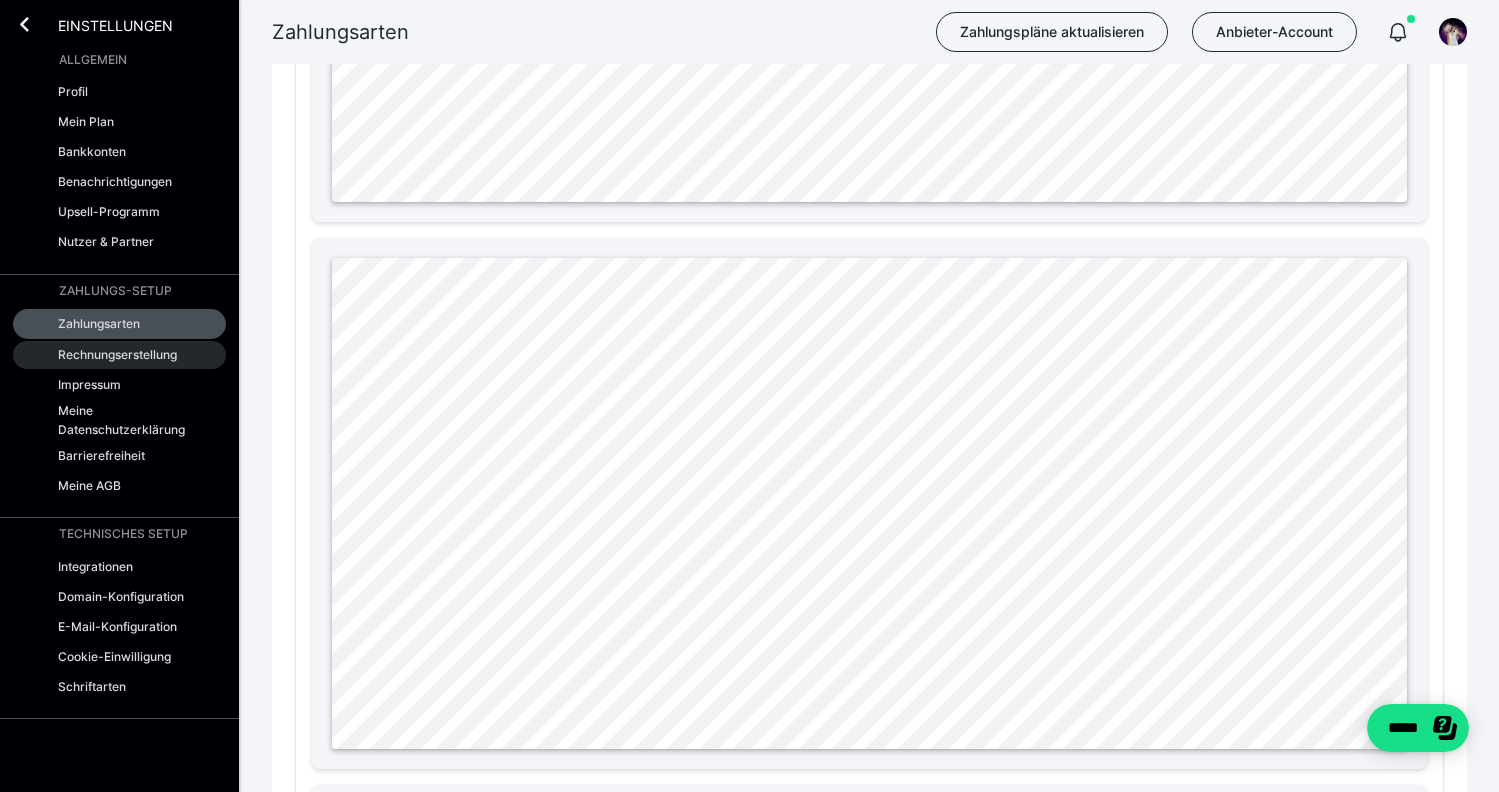 click on "Rechnungserstellung" at bounding box center [117, 354] 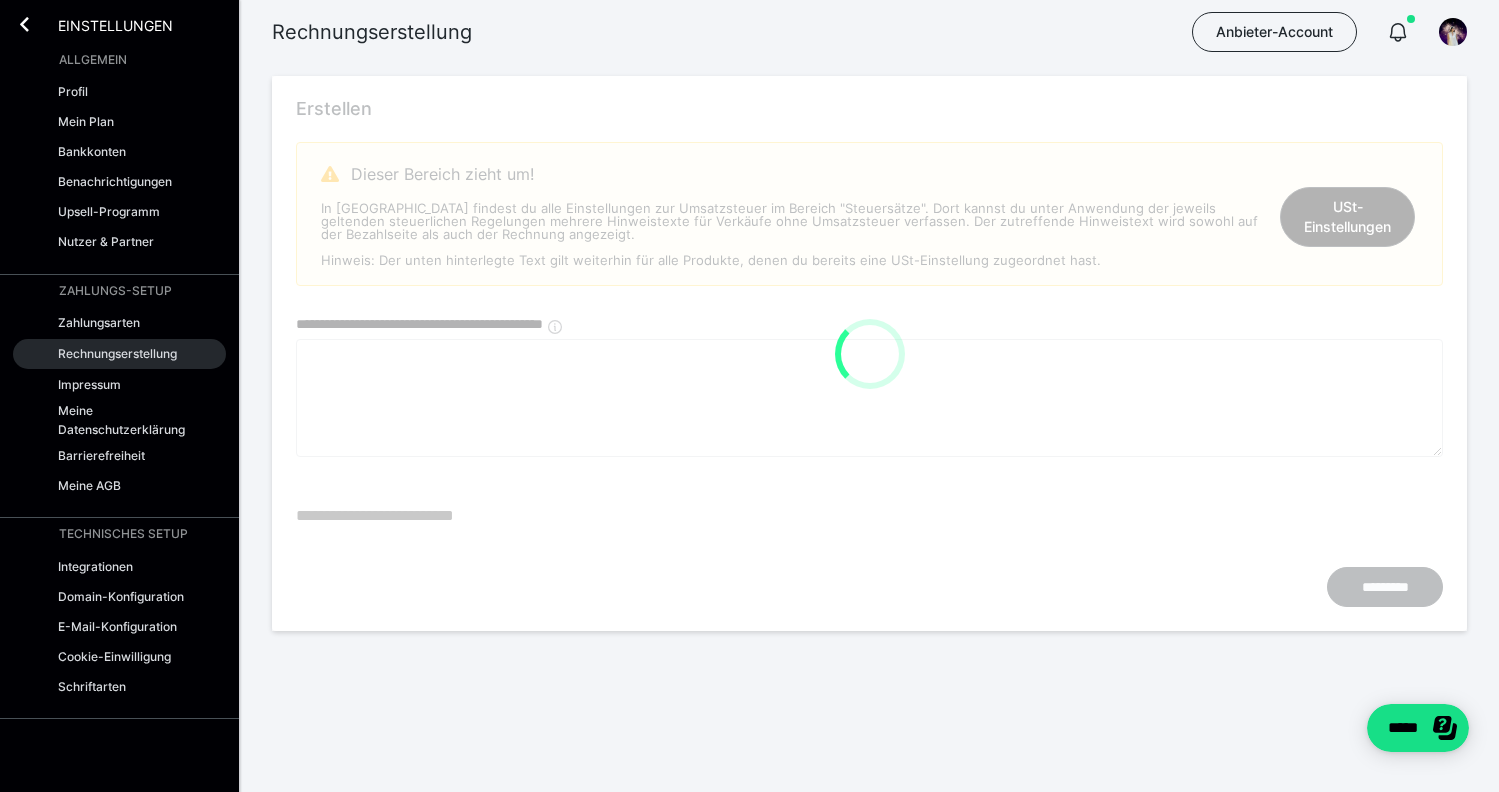 type on "**********" 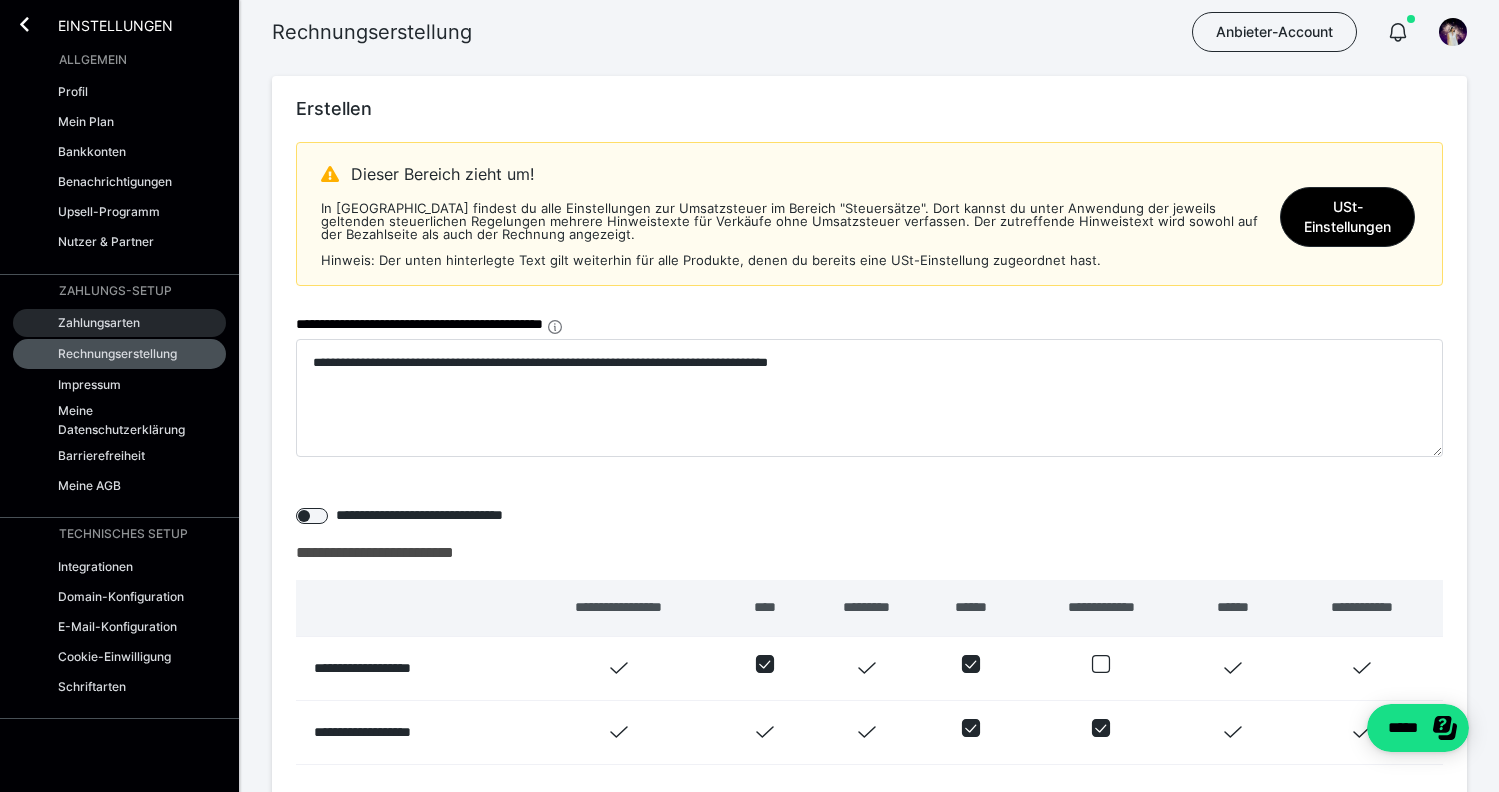click on "Zahlungsarten" at bounding box center [99, 322] 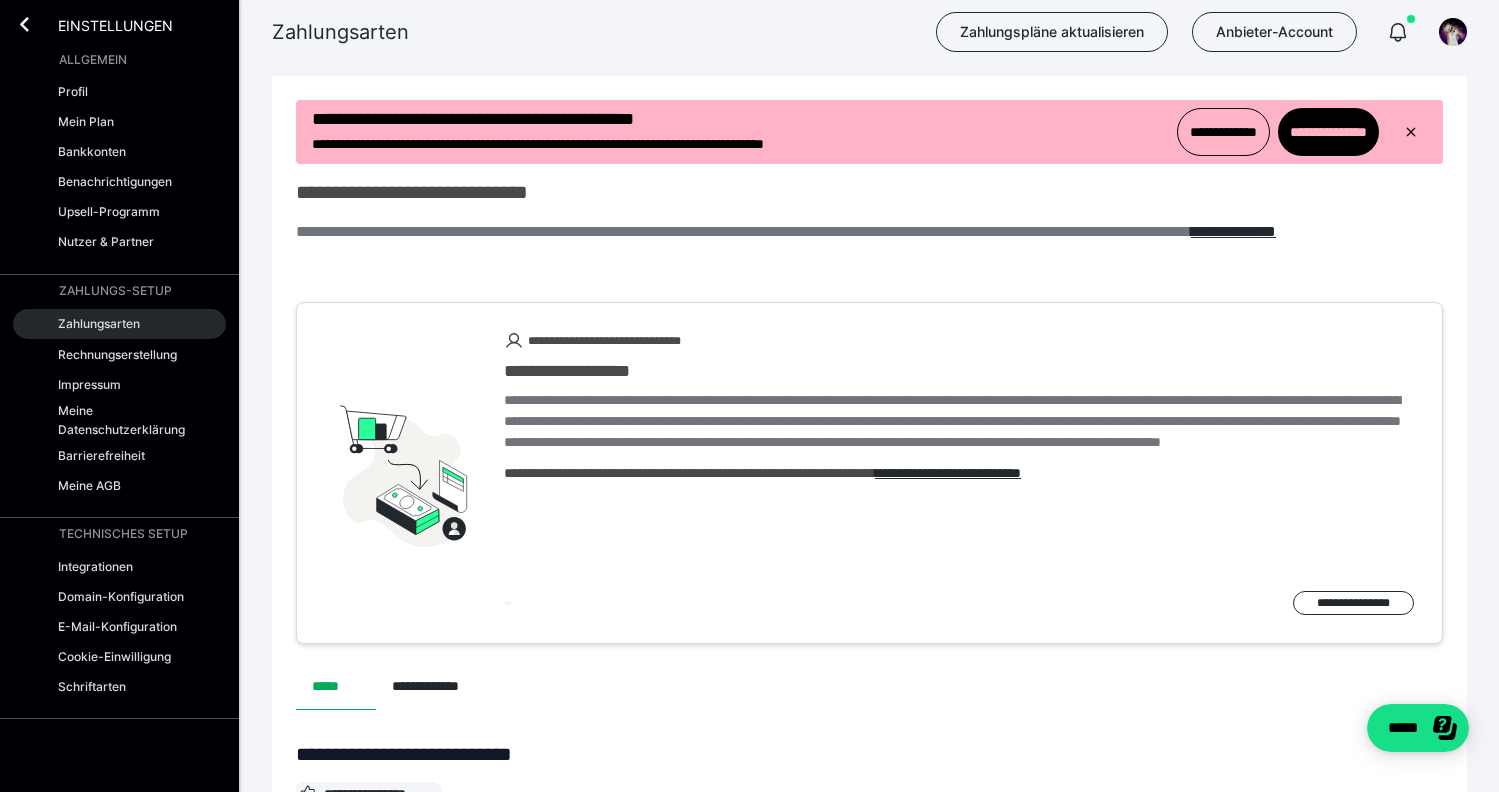 scroll, scrollTop: 0, scrollLeft: 0, axis: both 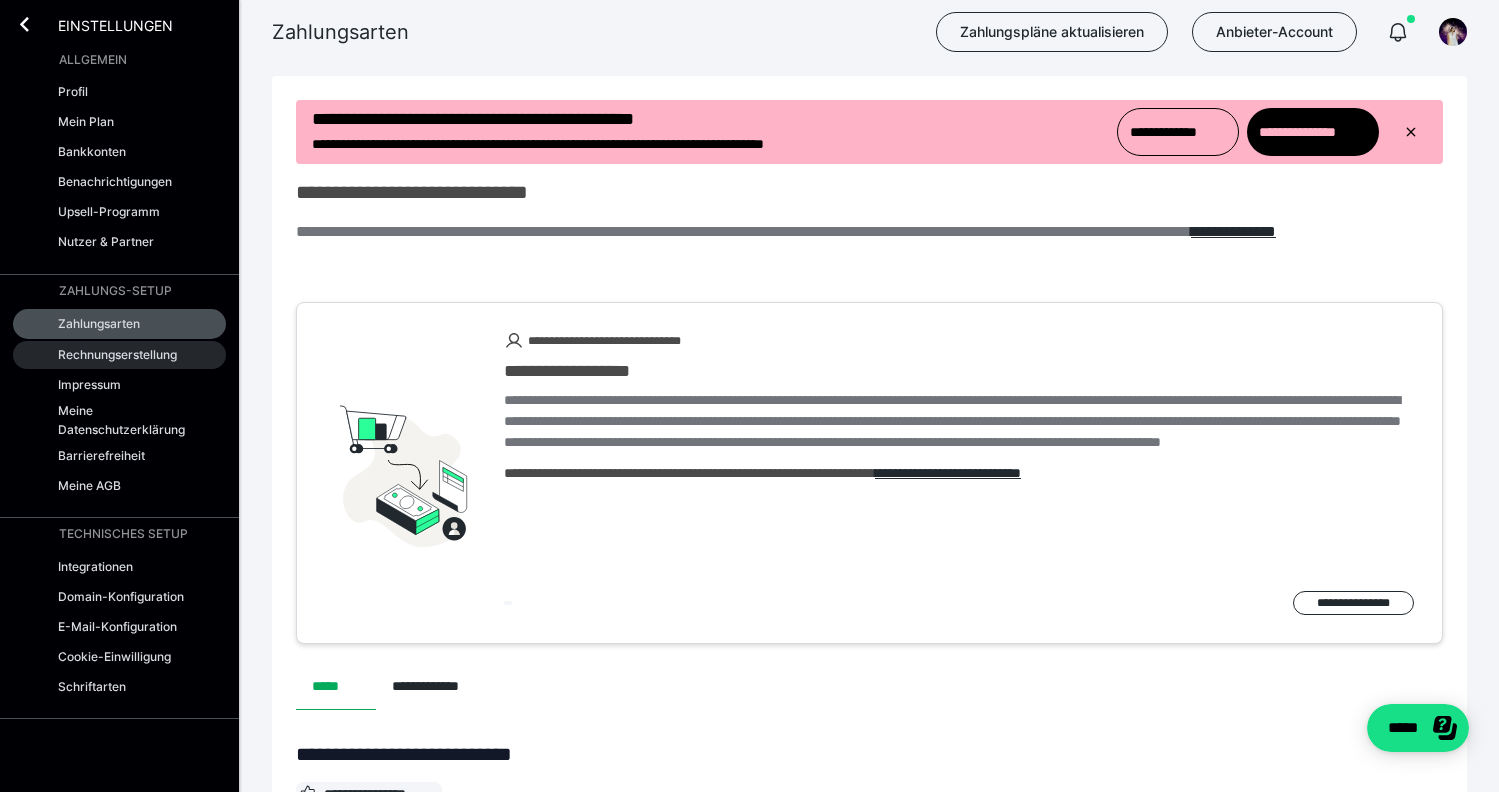 click on "Rechnungserstellung" at bounding box center (117, 354) 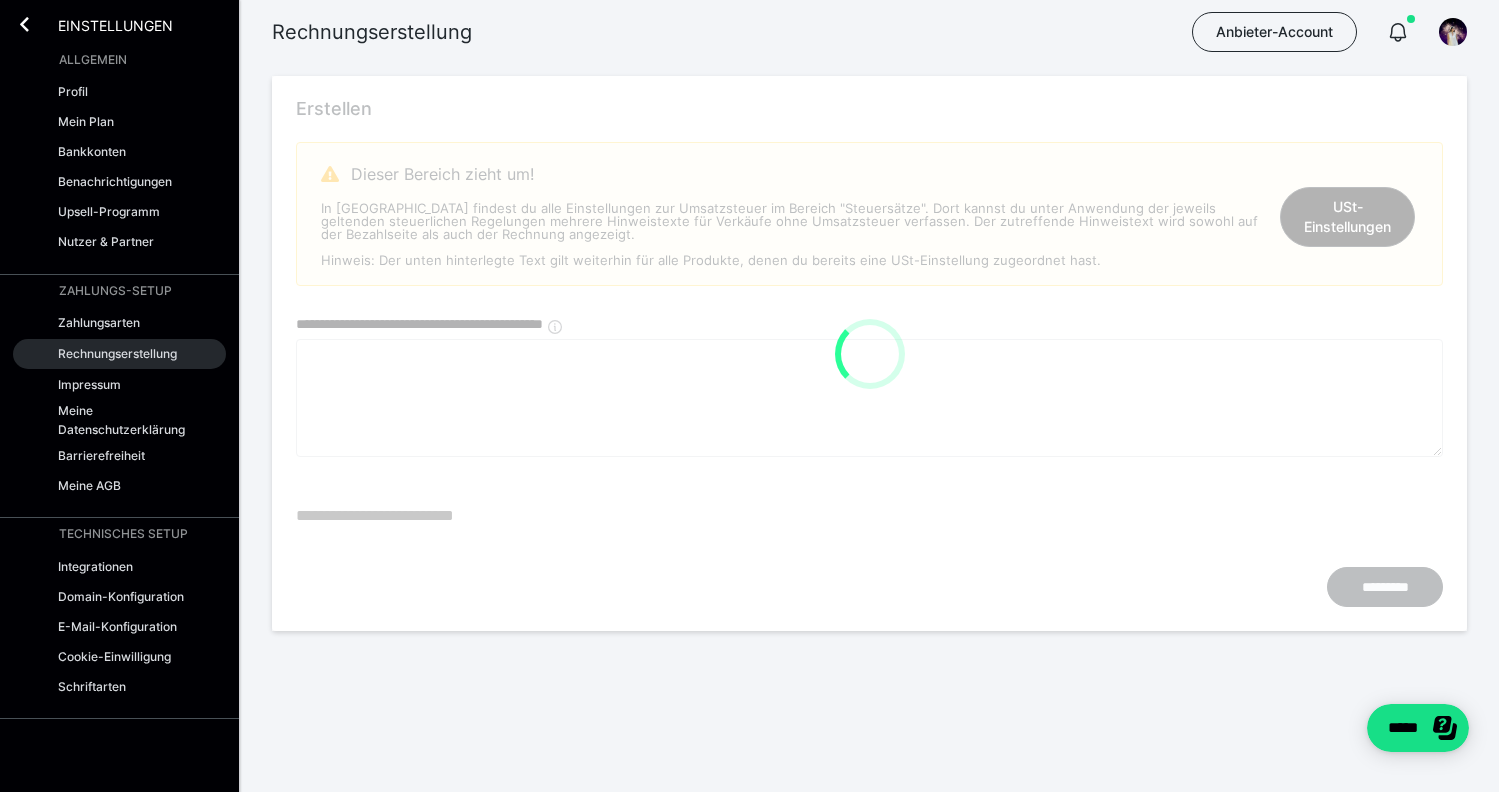type on "**********" 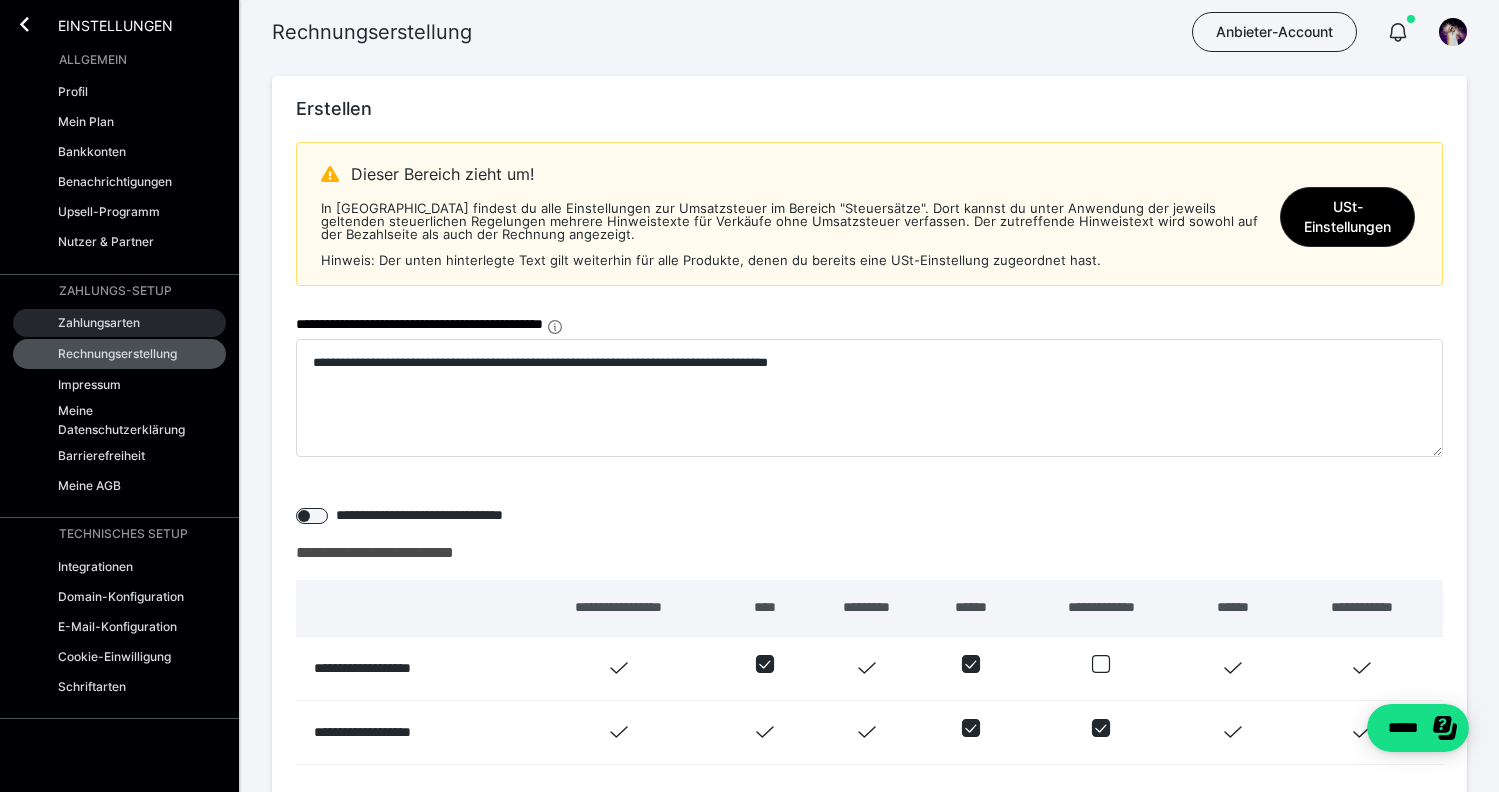 click on "Zahlungsarten" at bounding box center (99, 322) 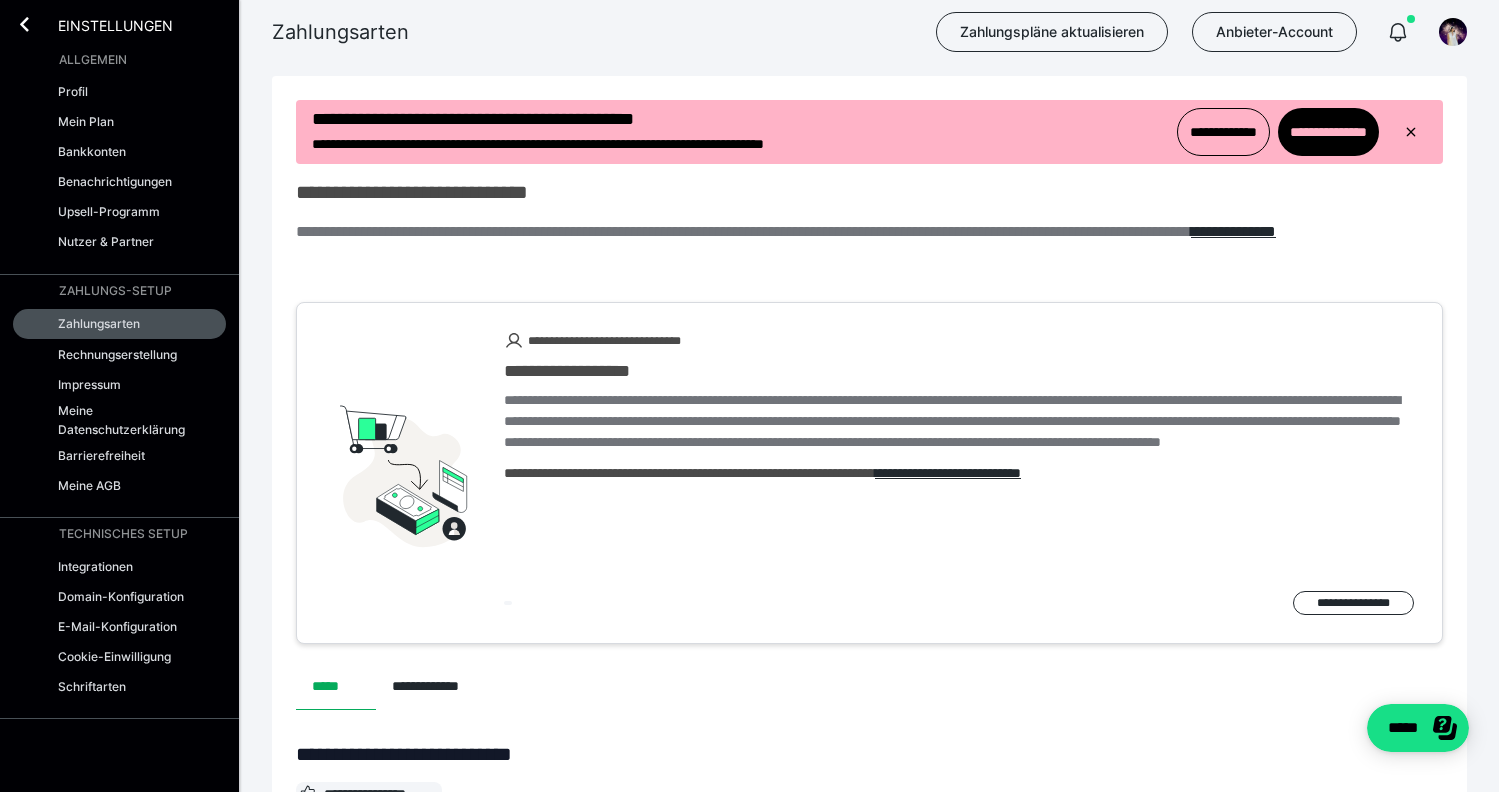 scroll, scrollTop: 0, scrollLeft: 0, axis: both 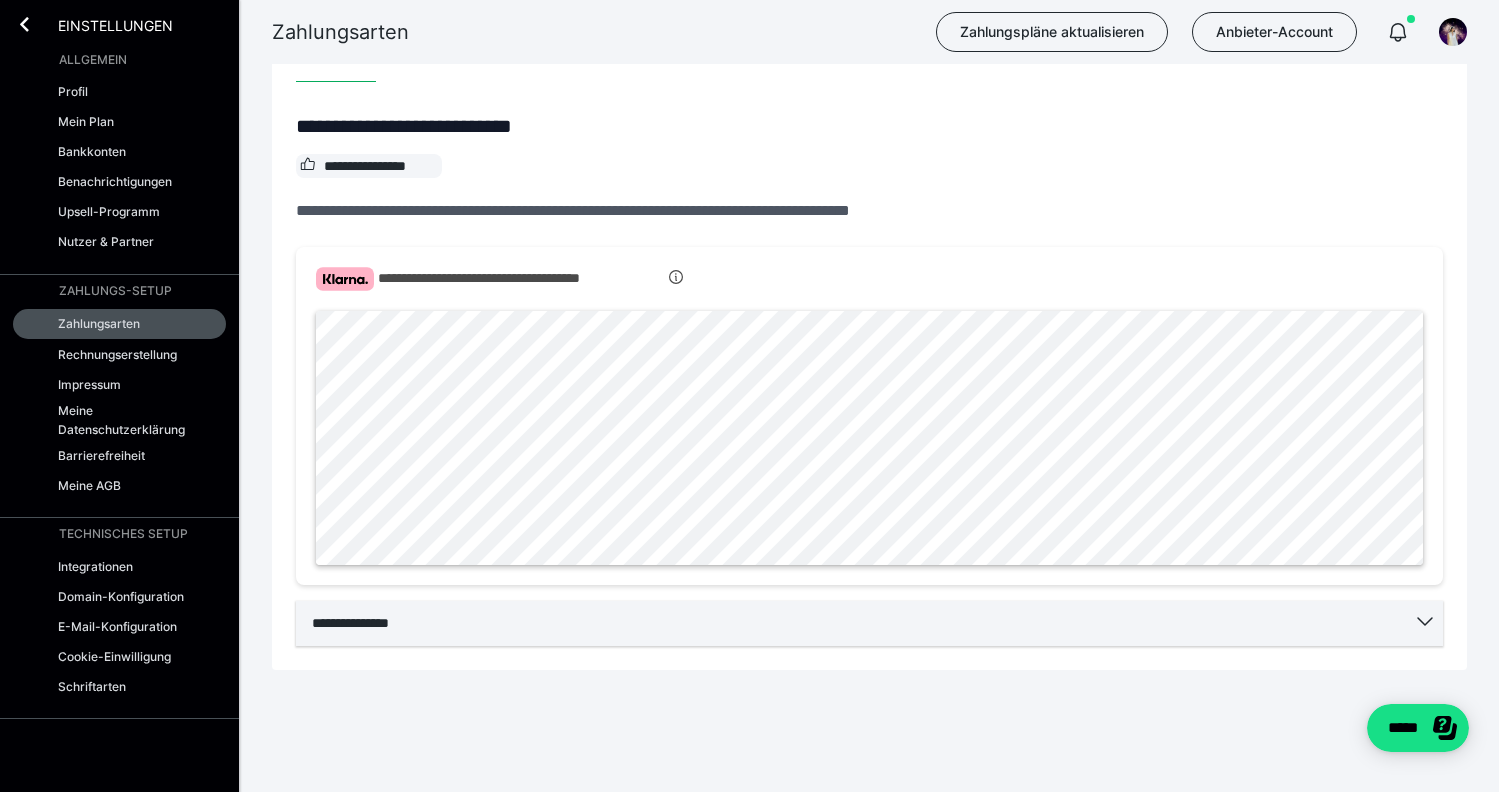 click on "**********" at bounding box center [869, 623] 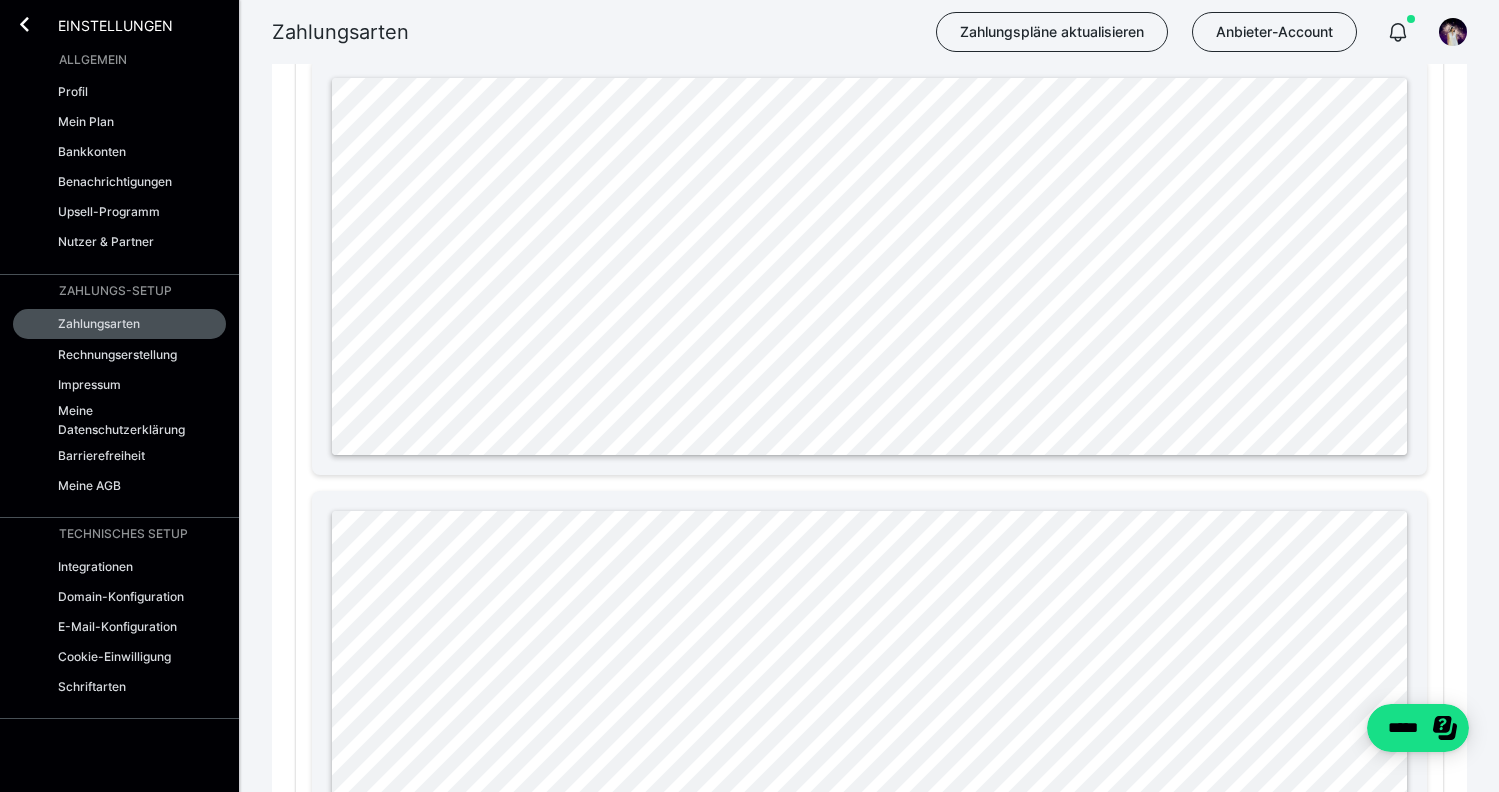 scroll, scrollTop: 1257, scrollLeft: 0, axis: vertical 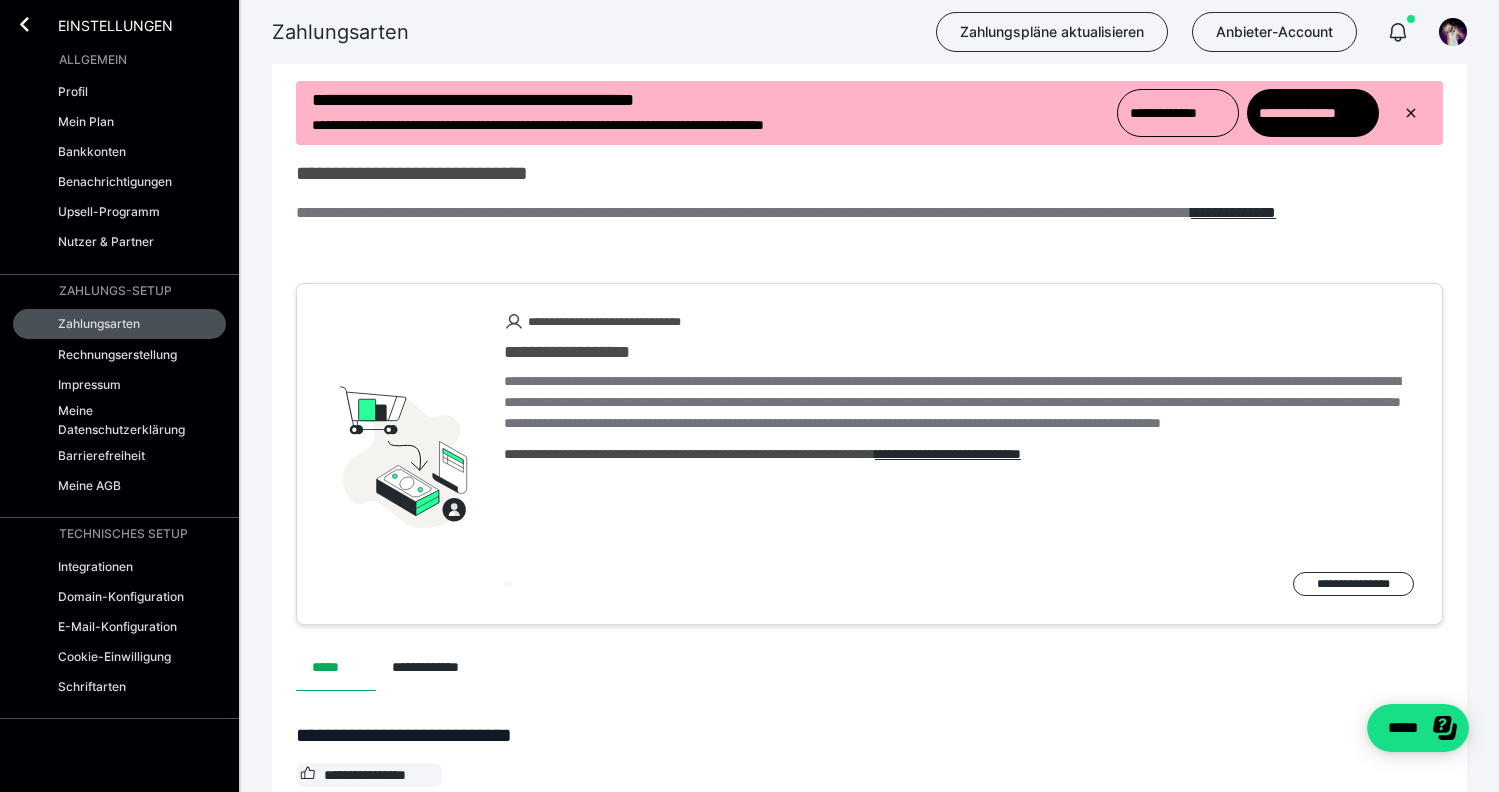 click on "**********" at bounding box center [869, 113] 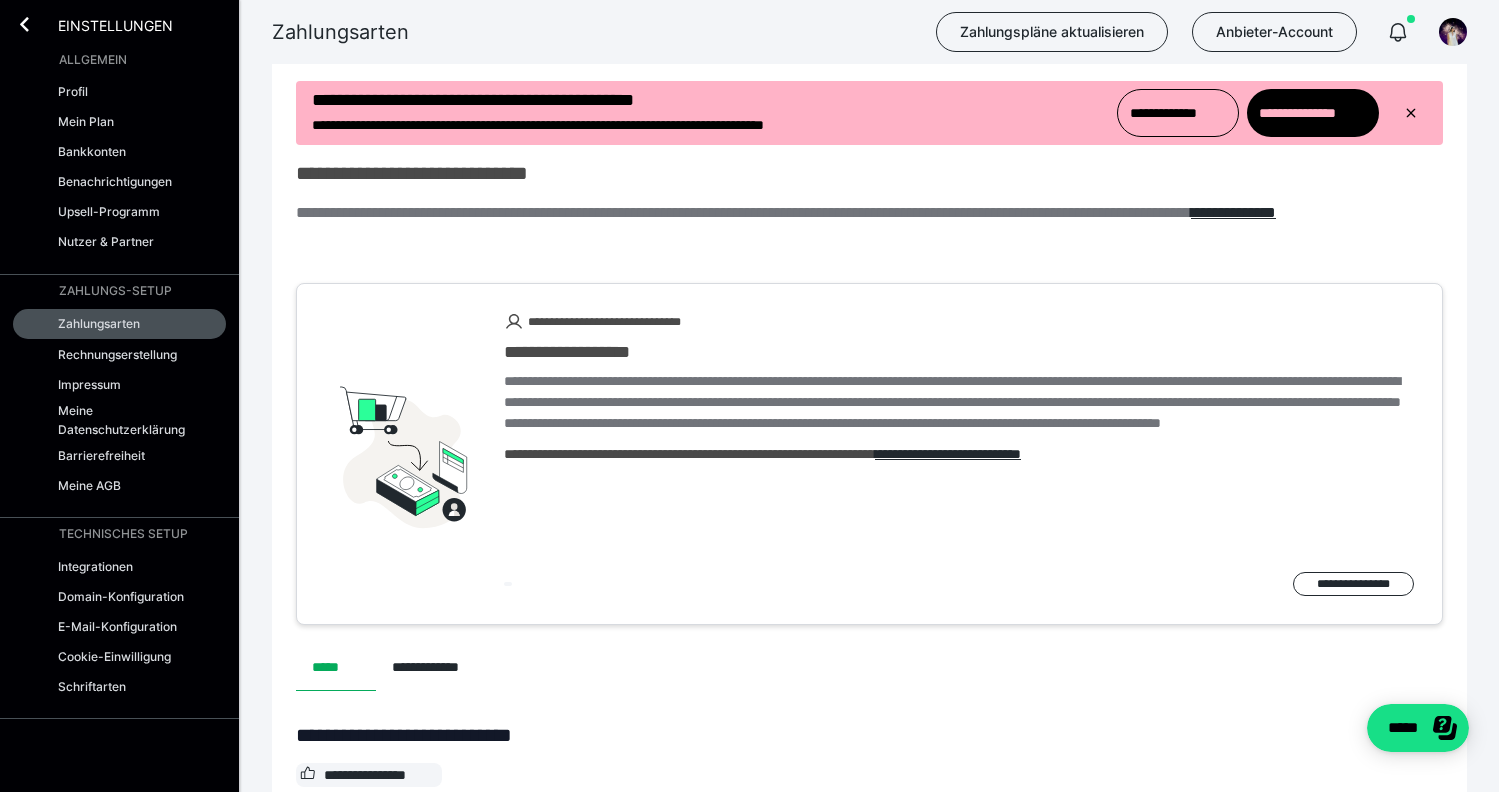 click on "**********" at bounding box center (618, 125) 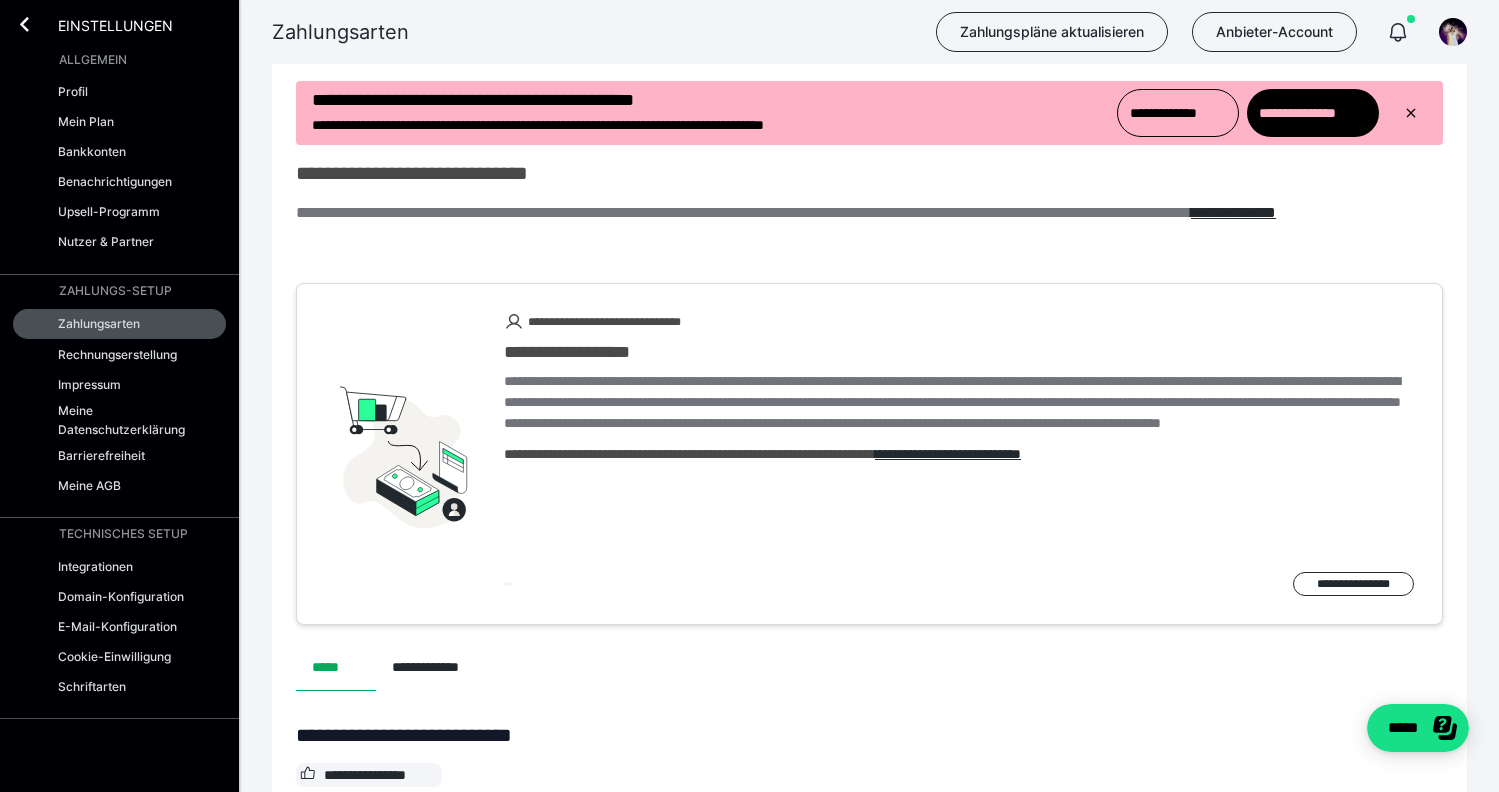 click on "**********" at bounding box center [869, 205] 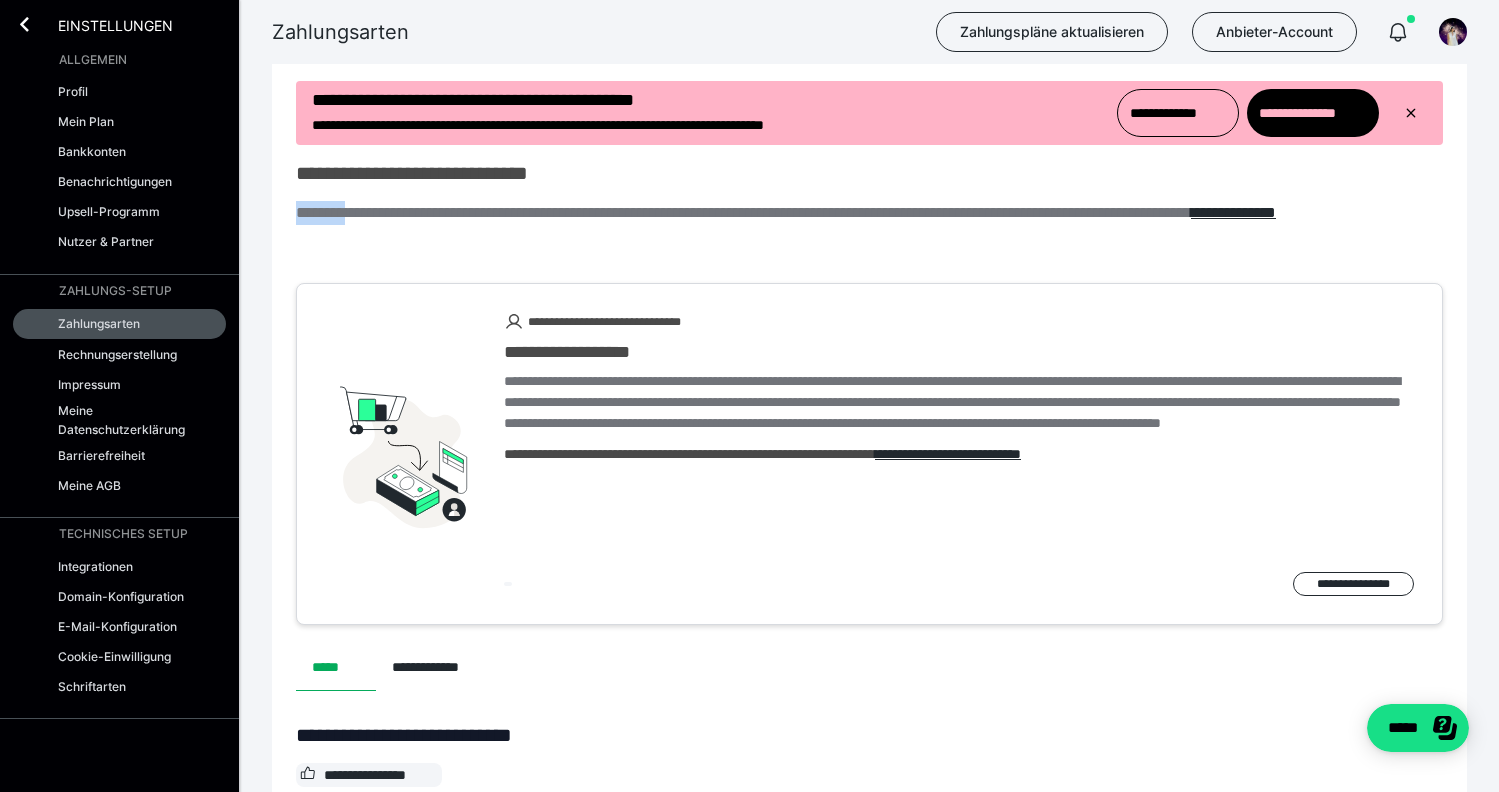 click on "**********" at bounding box center [869, 205] 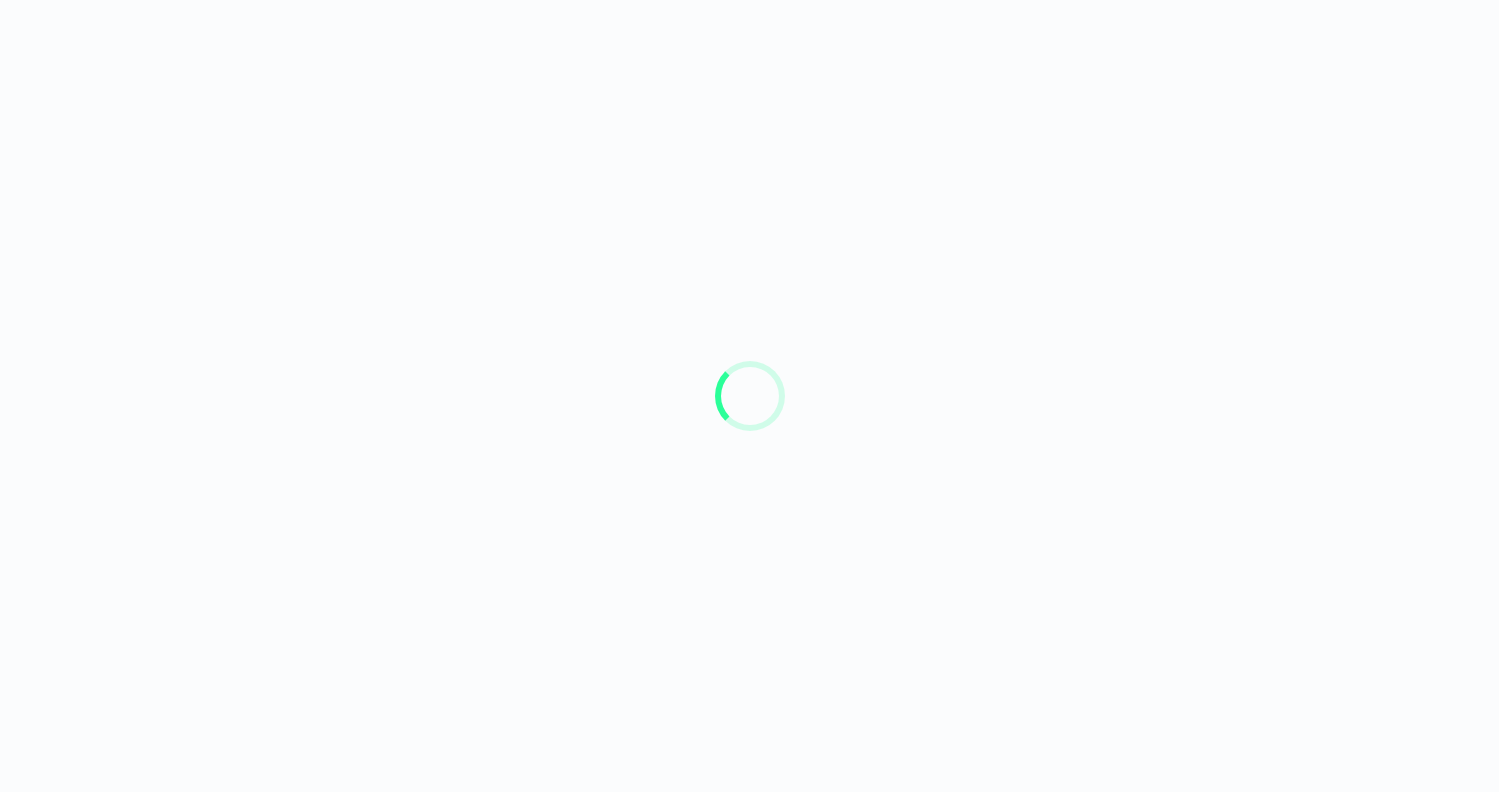 scroll, scrollTop: 0, scrollLeft: 0, axis: both 